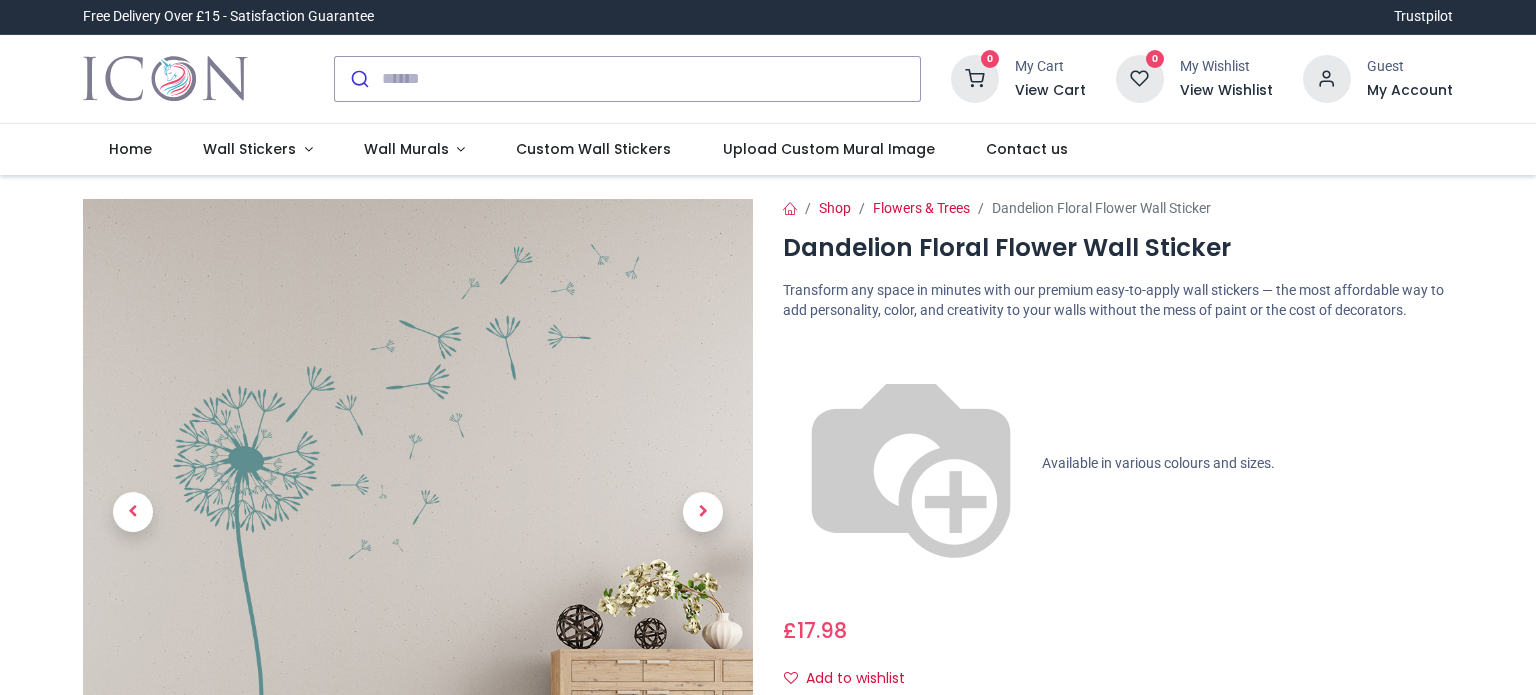 scroll, scrollTop: 0, scrollLeft: 0, axis: both 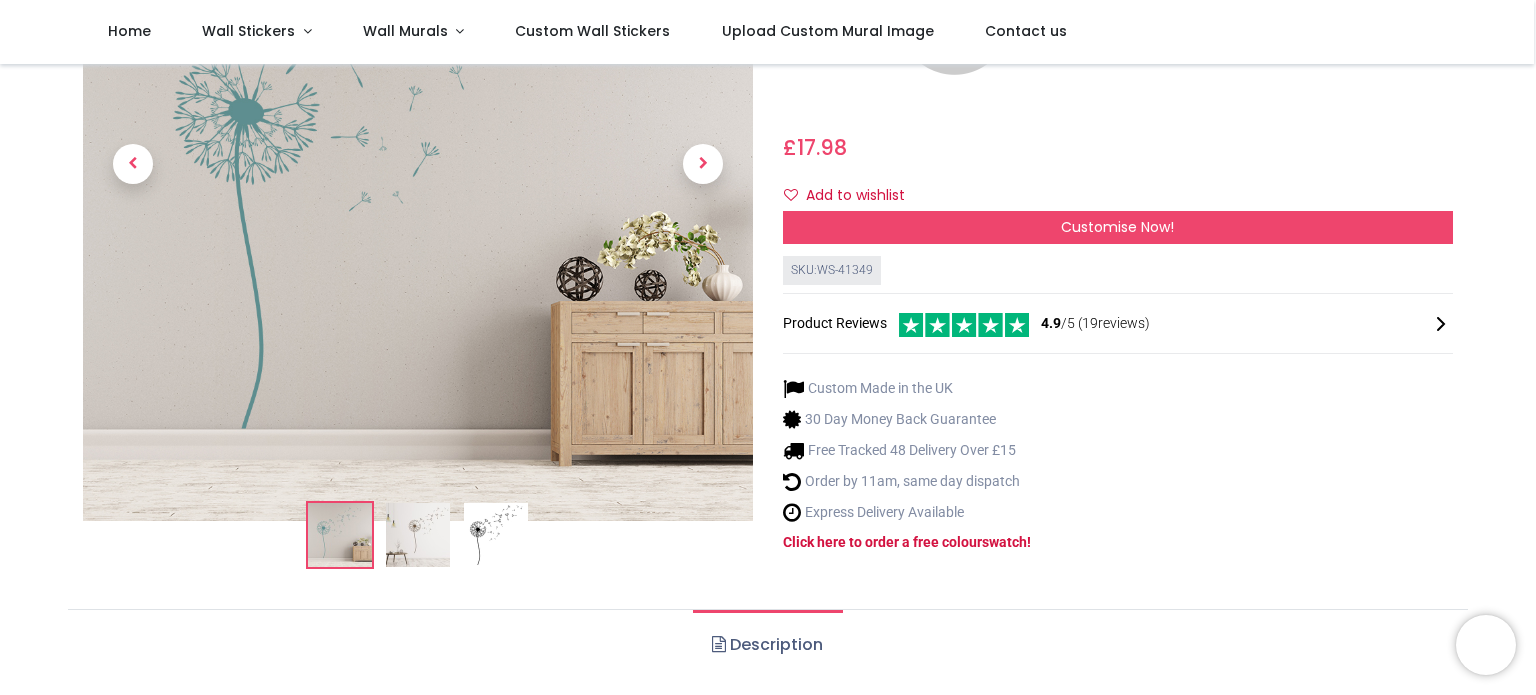 click at bounding box center (418, 535) 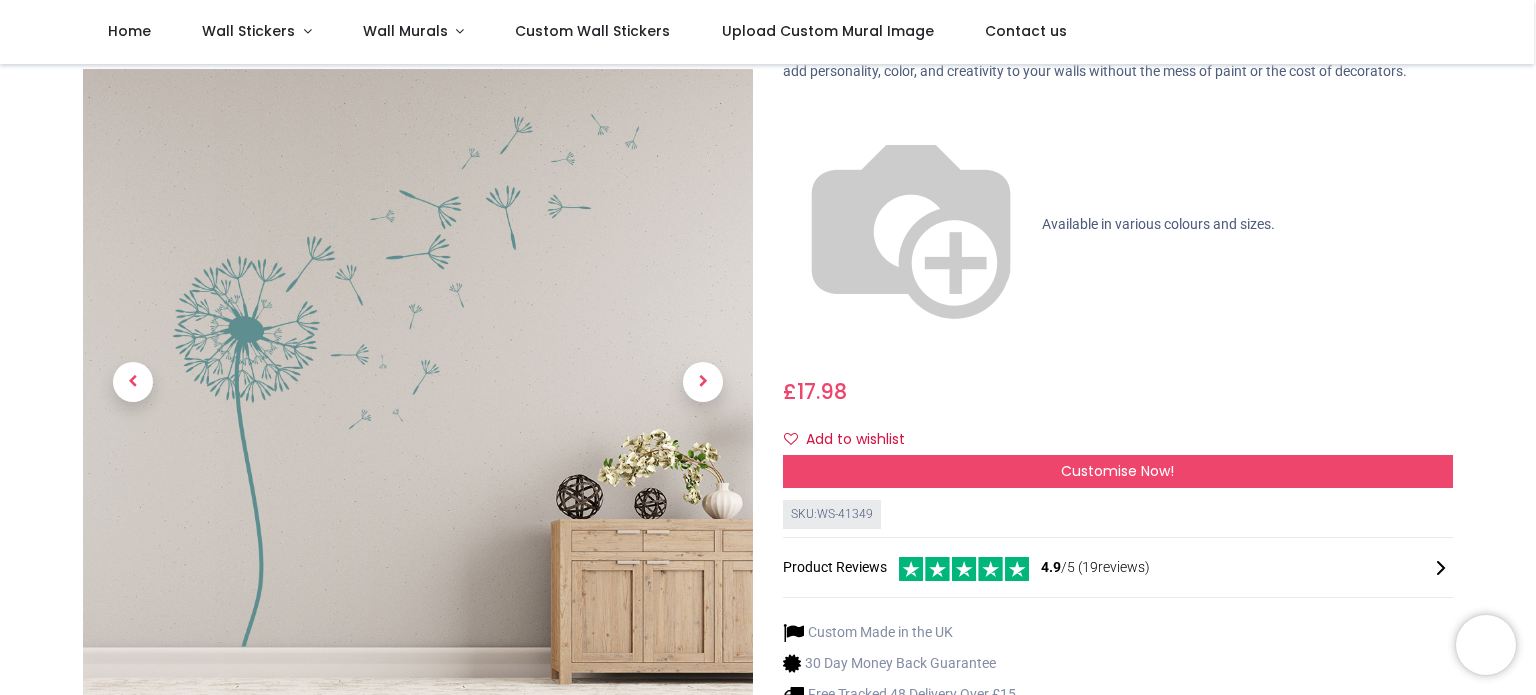 scroll, scrollTop: 128, scrollLeft: 0, axis: vertical 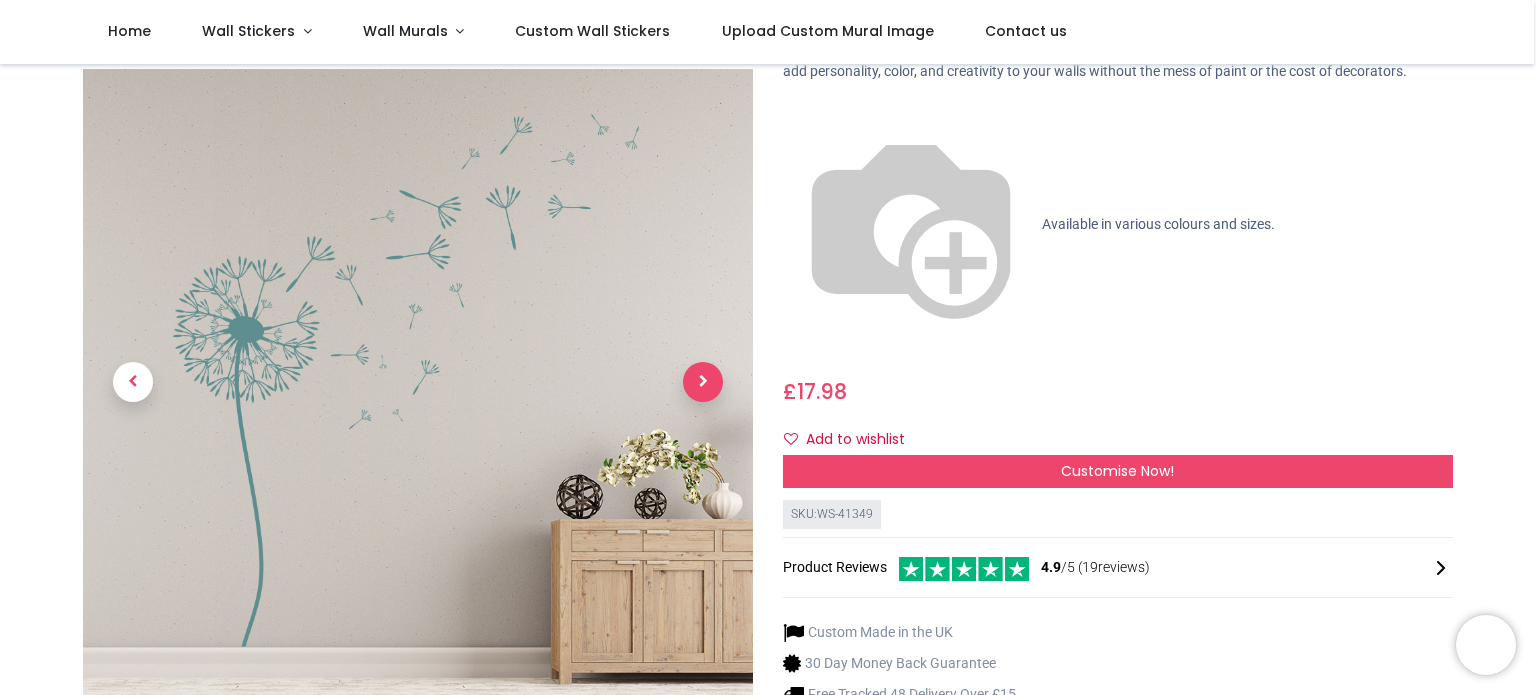 click at bounding box center (703, 382) 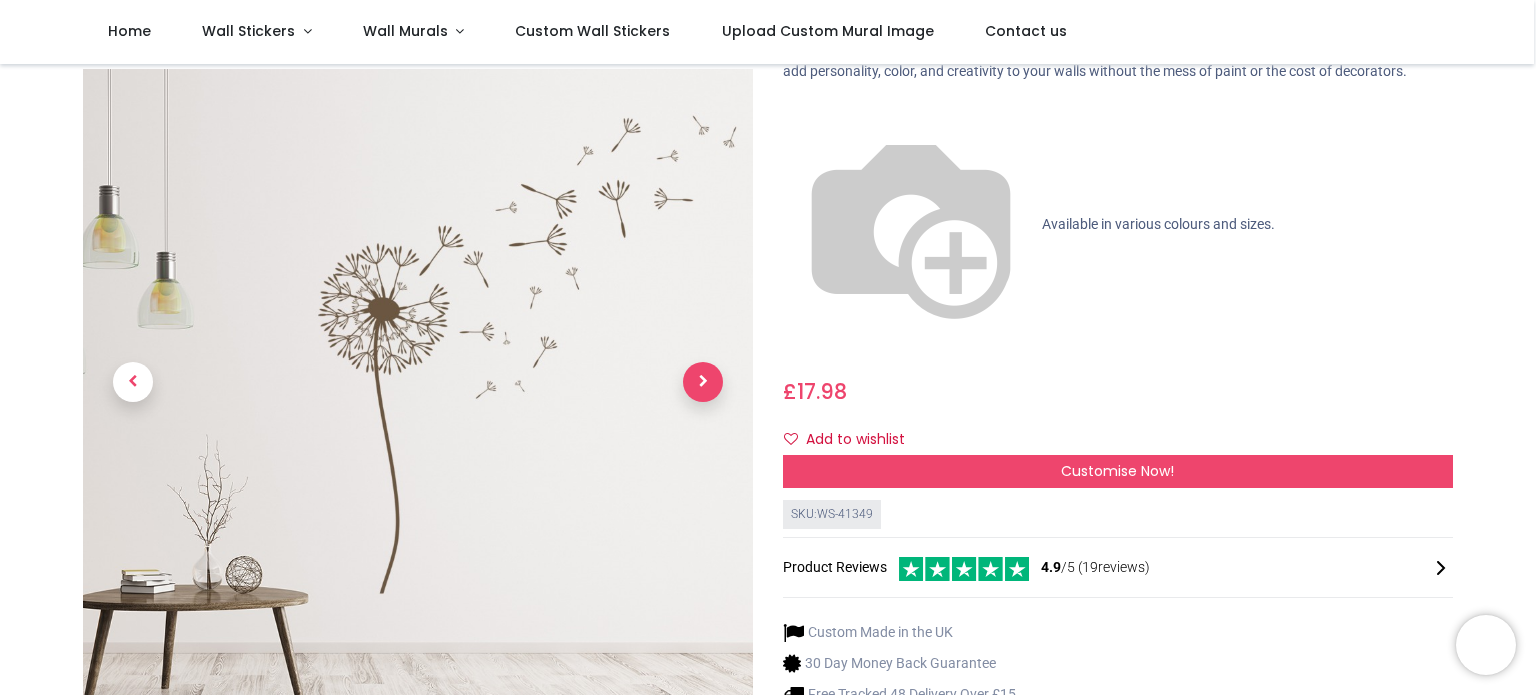 click at bounding box center [703, 382] 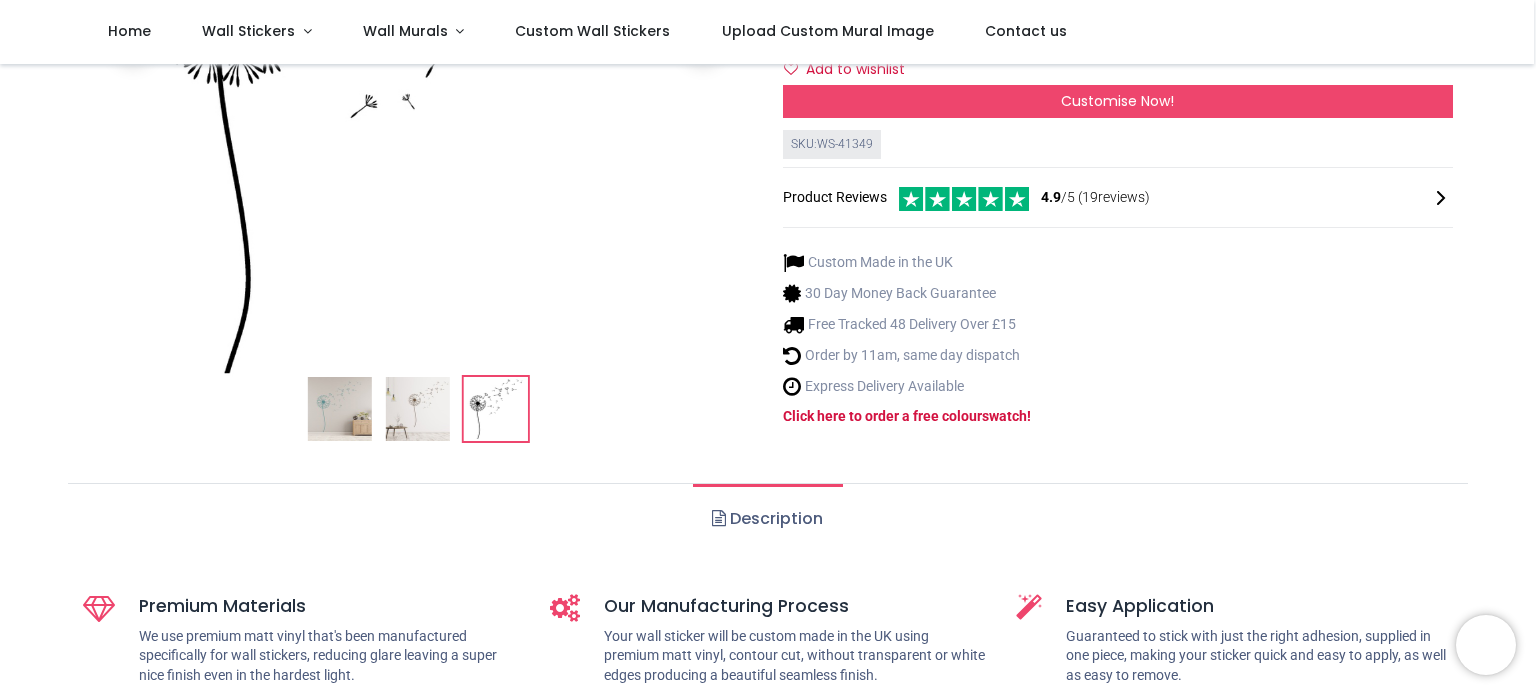 scroll, scrollTop: 442, scrollLeft: 0, axis: vertical 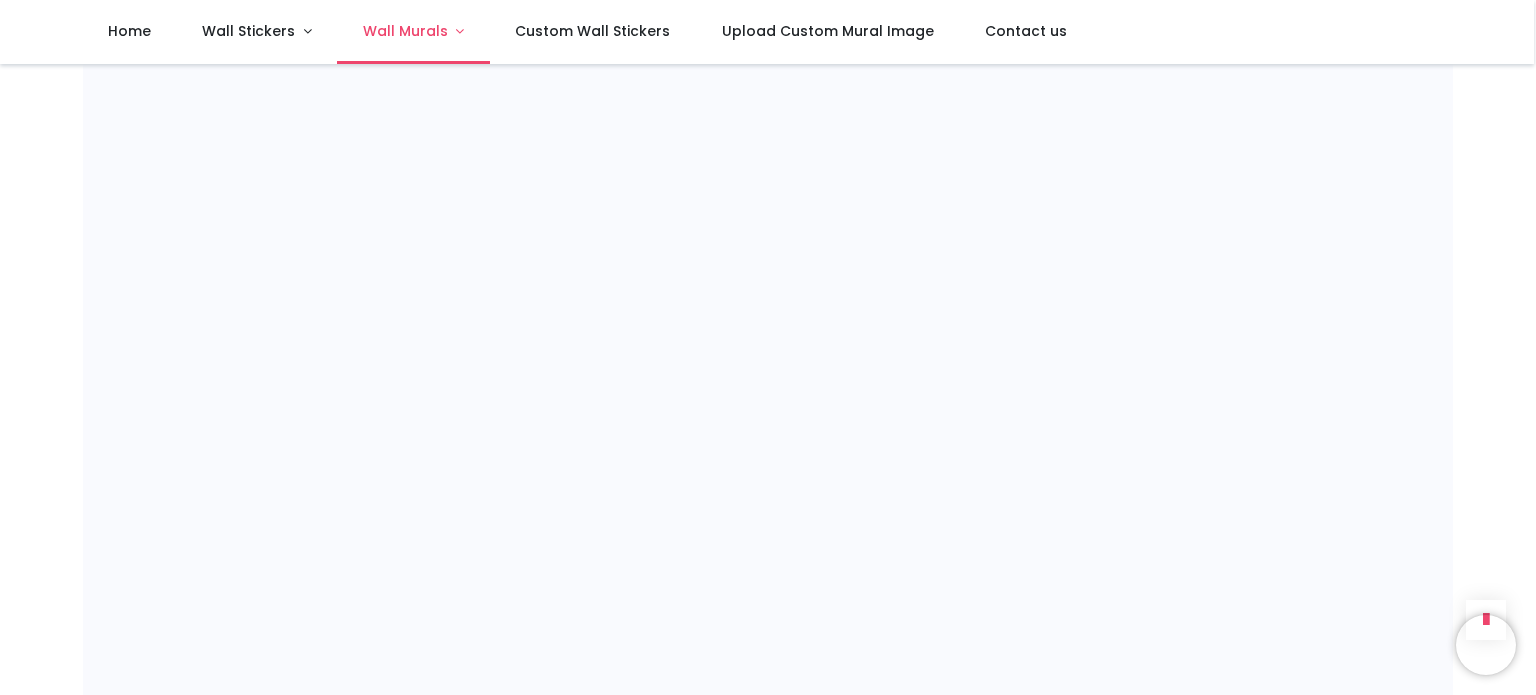 click on "Wall Murals" at bounding box center [413, 32] 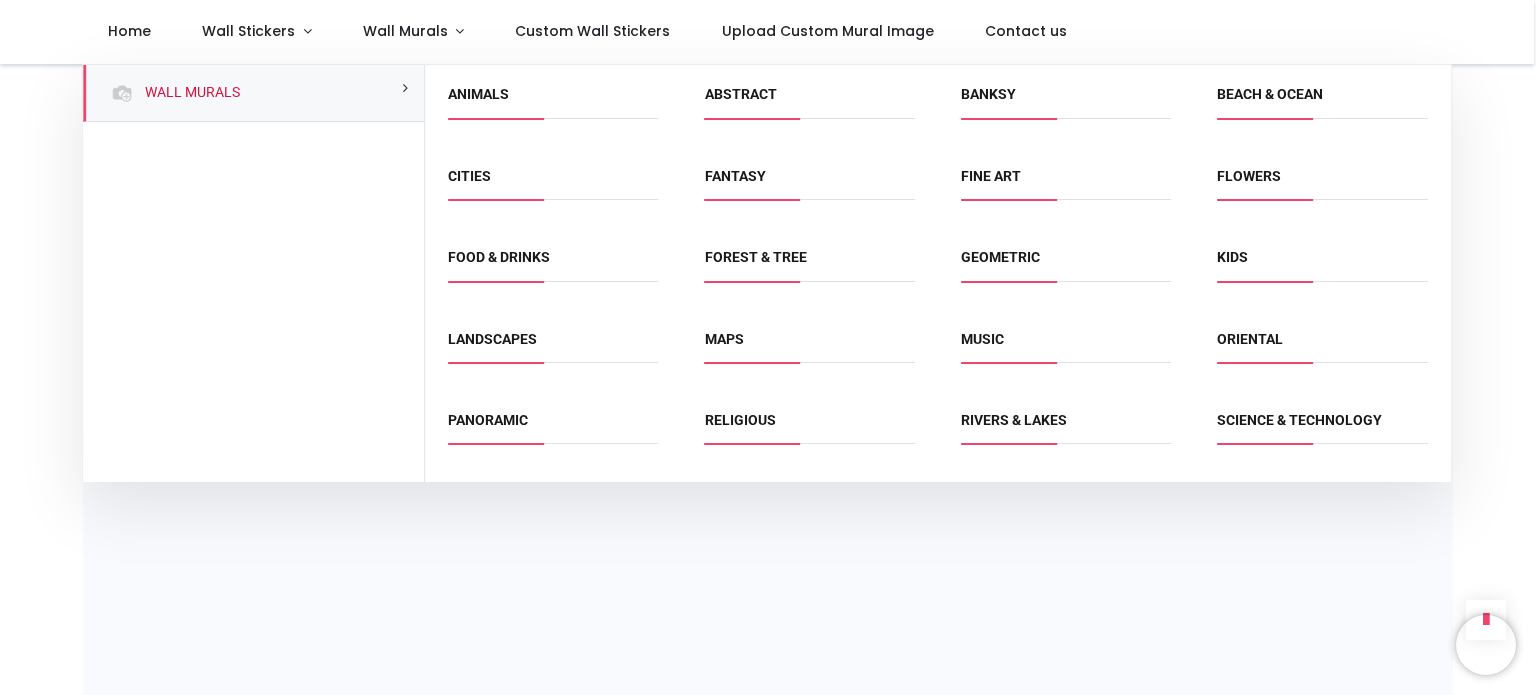 click on "Flowers" at bounding box center (1322, 183) 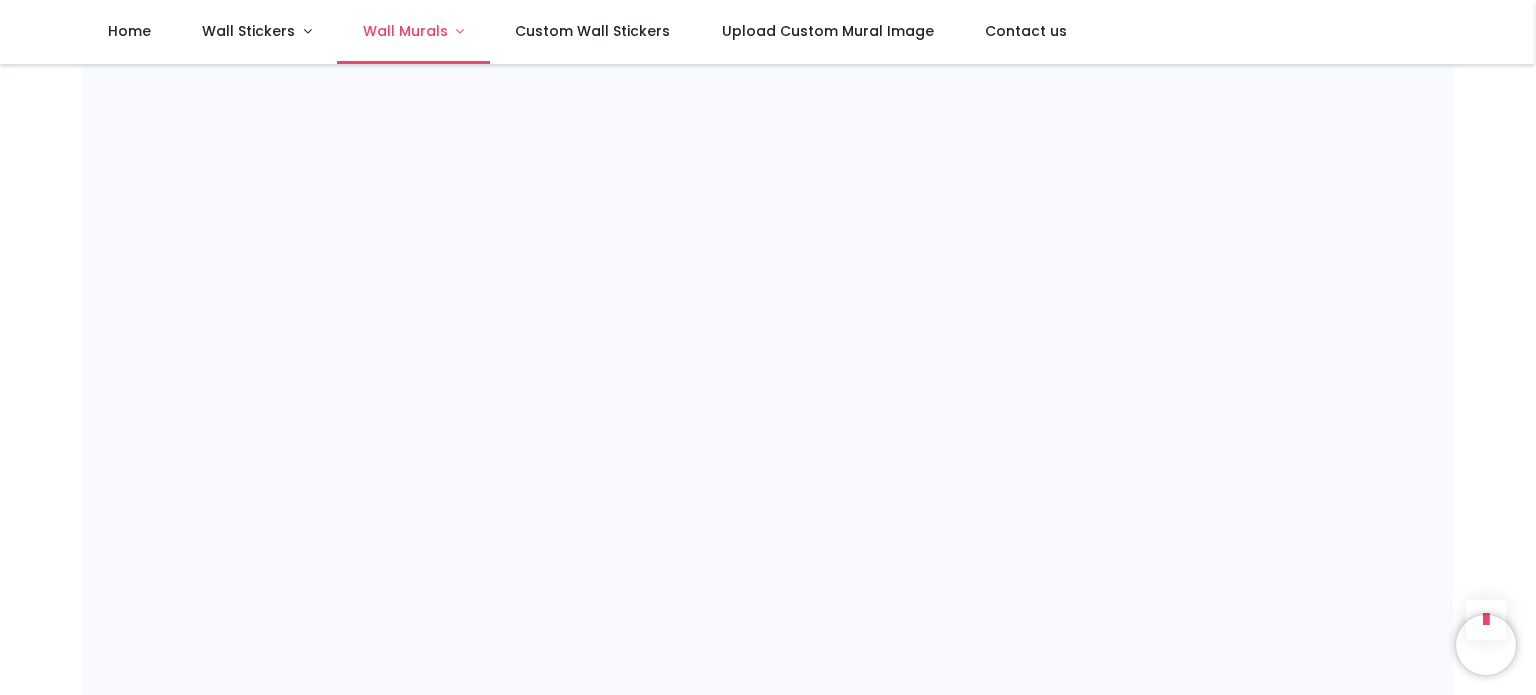 click on "Wall Murals" at bounding box center [405, 31] 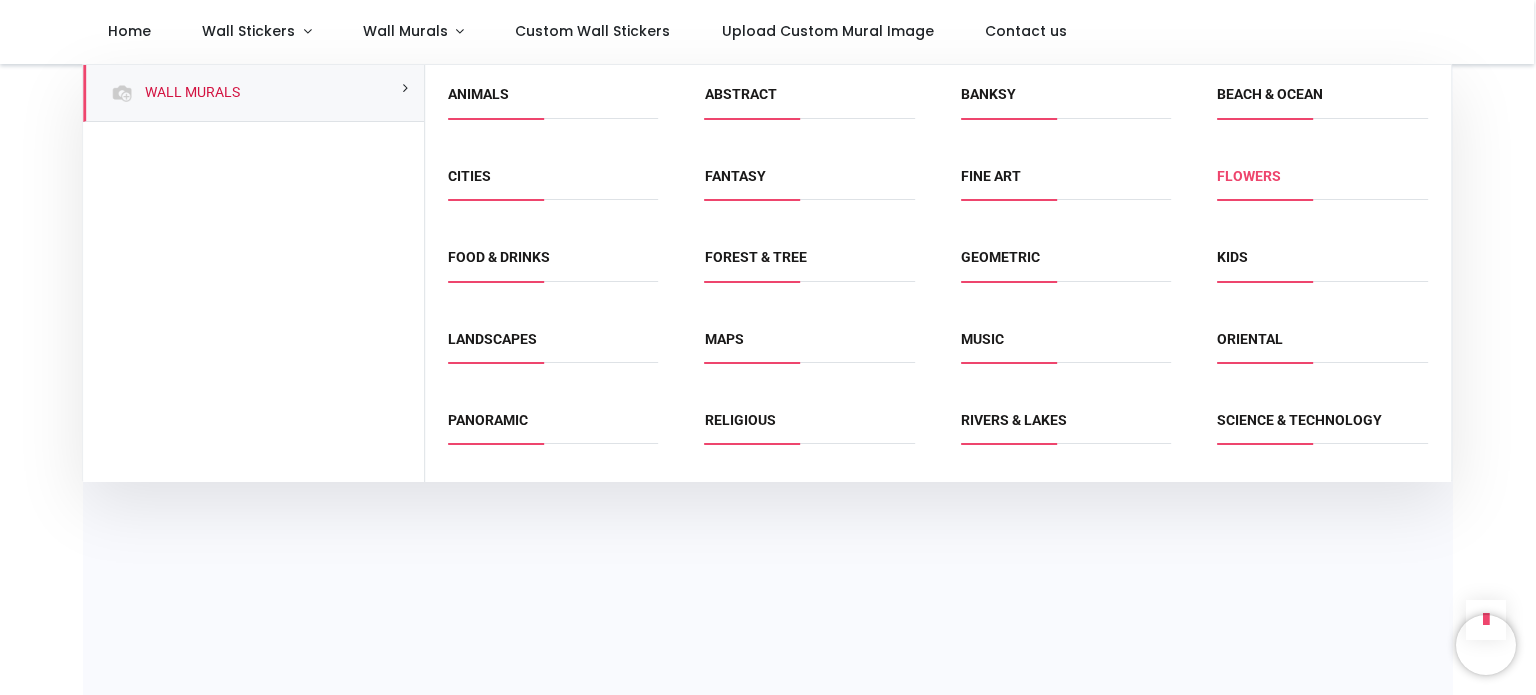 click on "Flowers" at bounding box center [1249, 176] 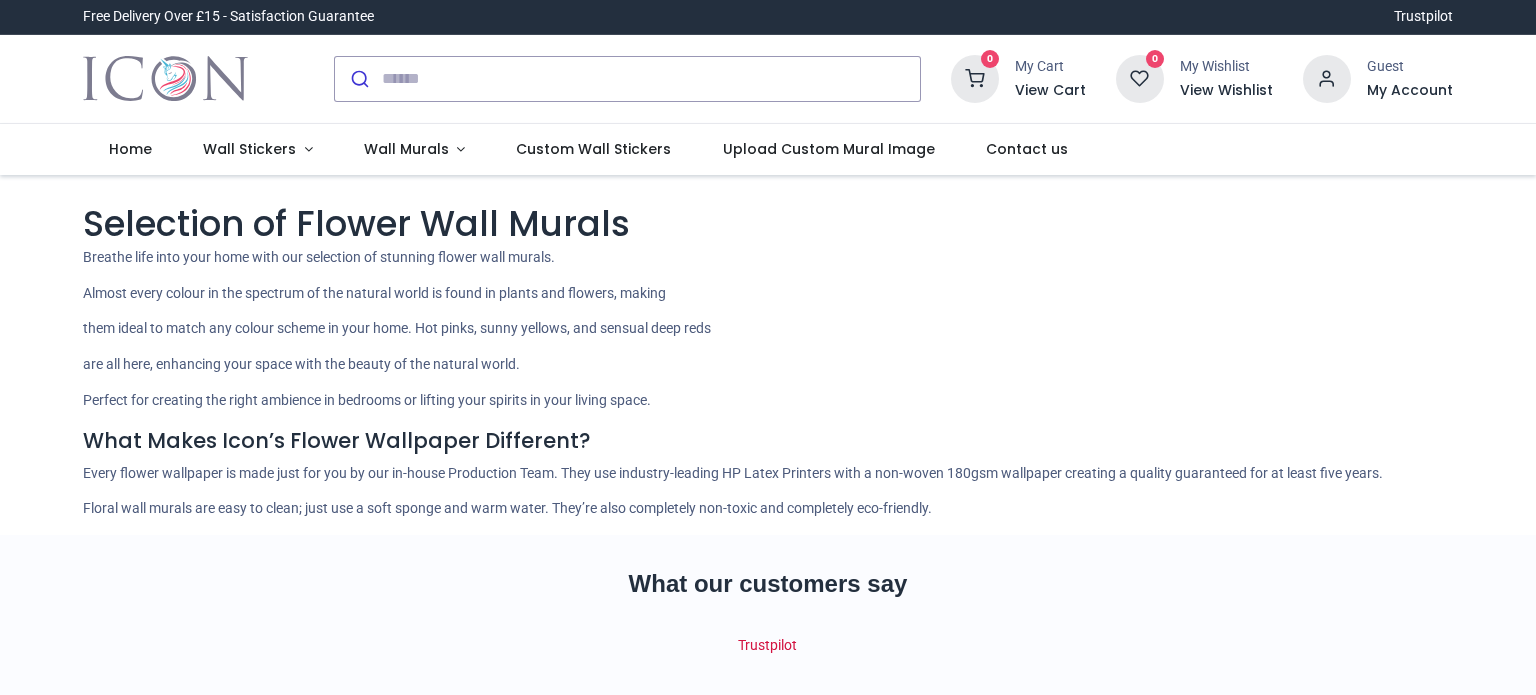 scroll, scrollTop: 0, scrollLeft: 0, axis: both 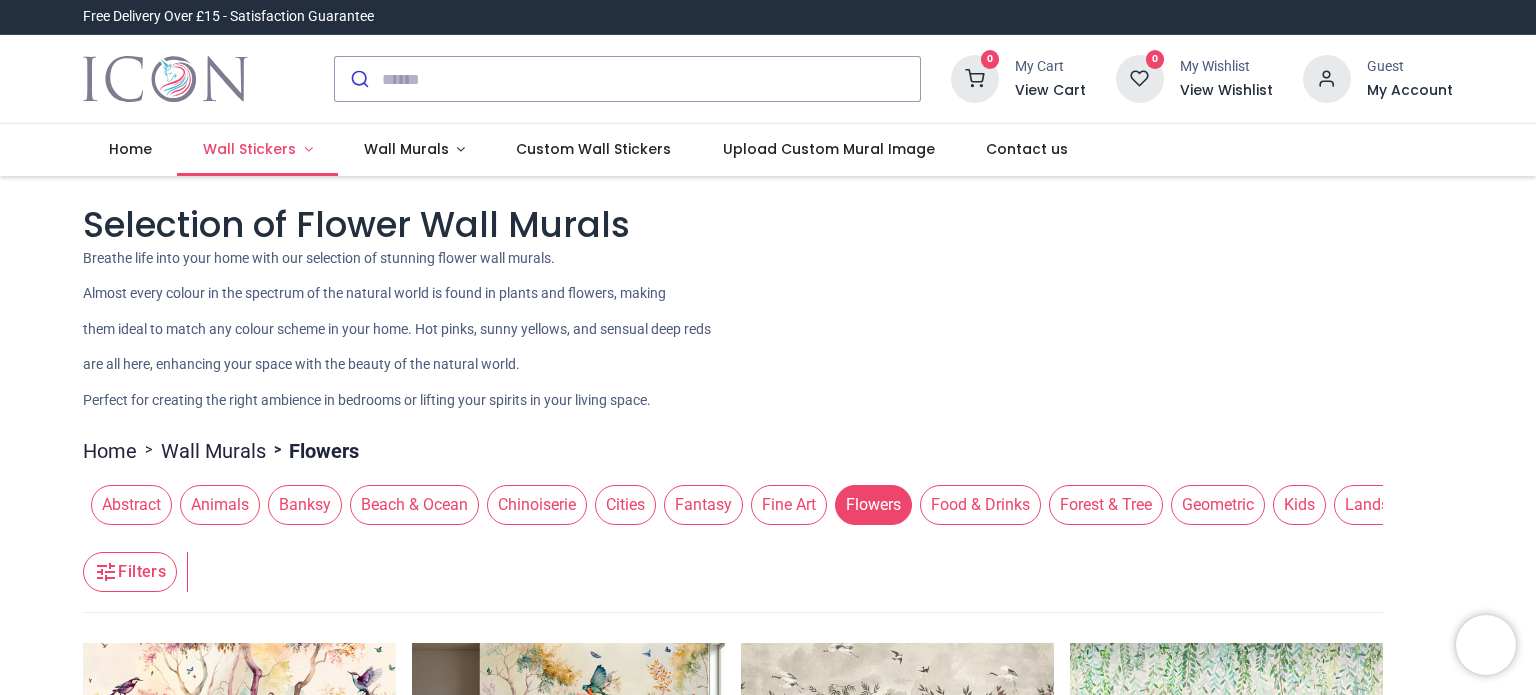 click on "Wall Stickers" at bounding box center [257, 150] 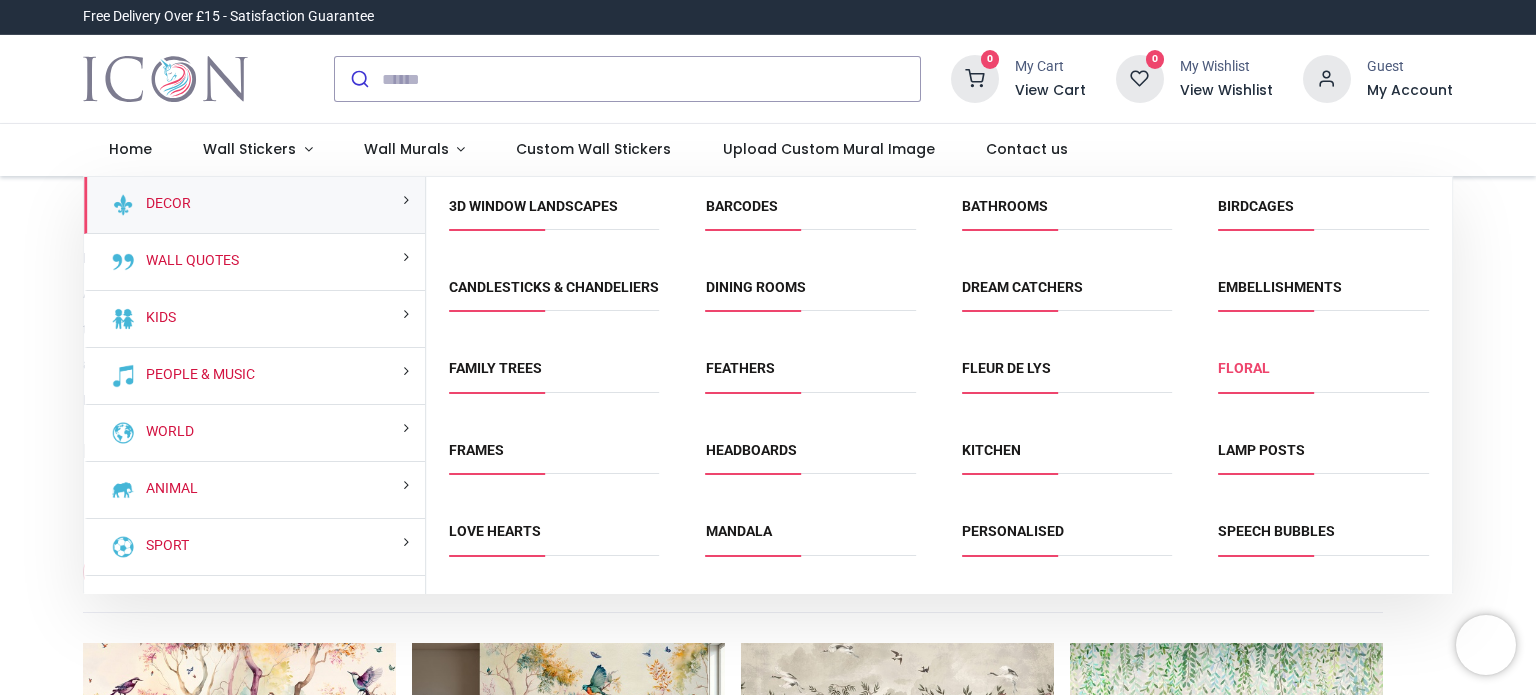 click on "Floral" at bounding box center [1244, 368] 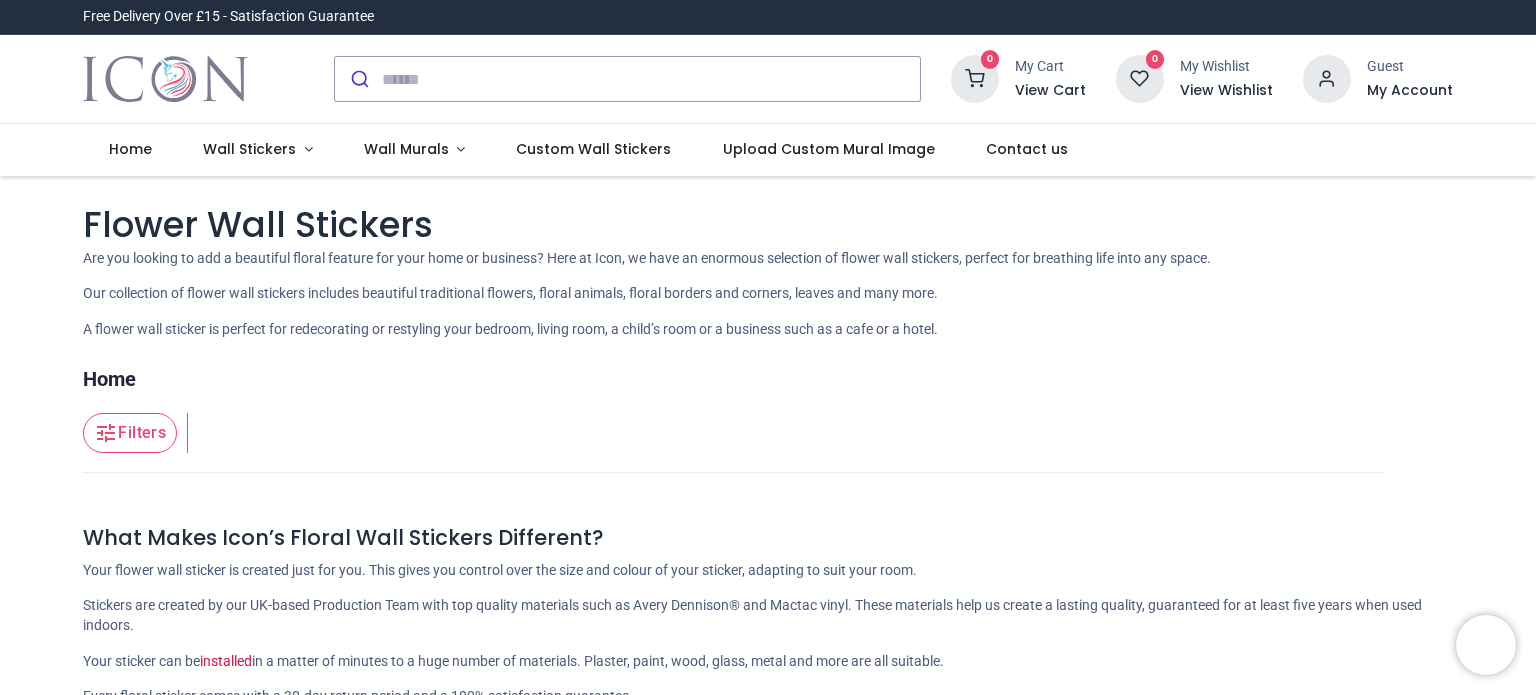 scroll, scrollTop: 0, scrollLeft: 0, axis: both 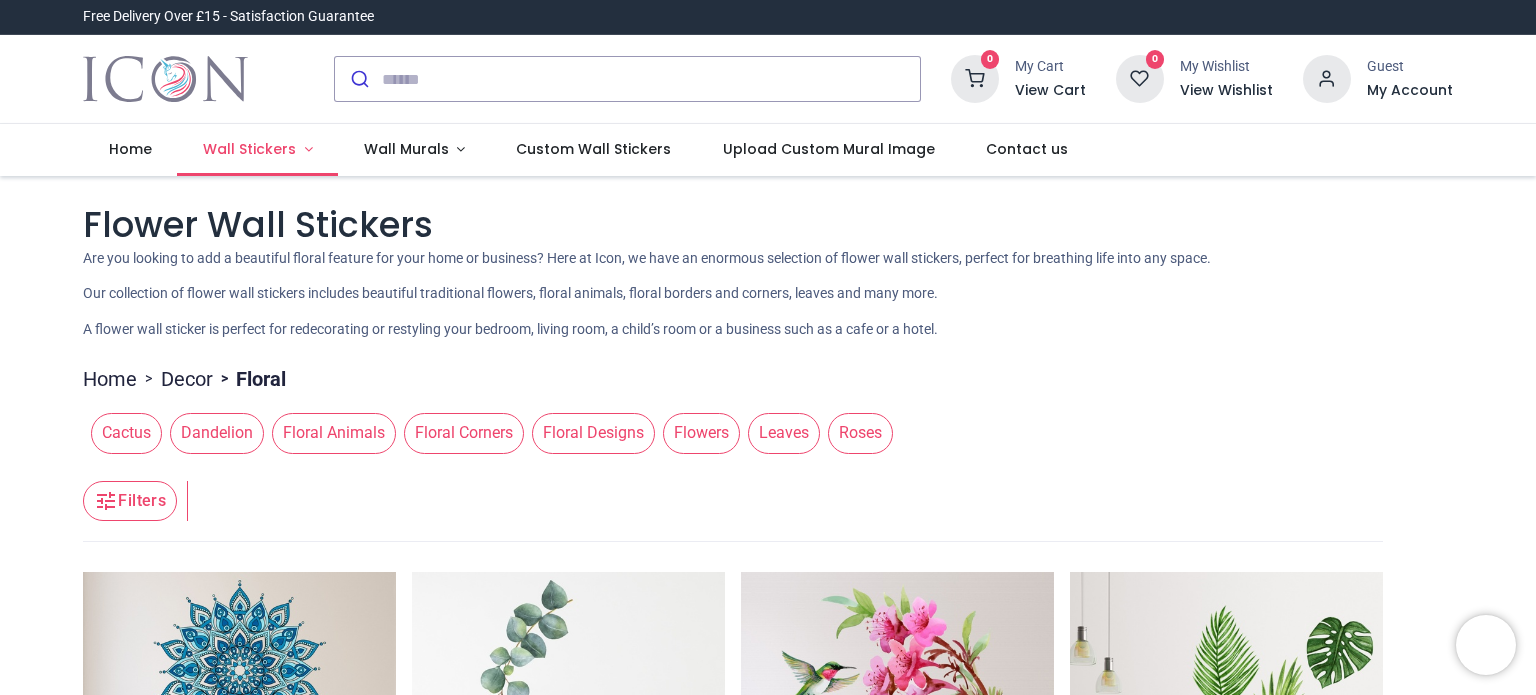 click on "Wall Stickers" at bounding box center [257, 150] 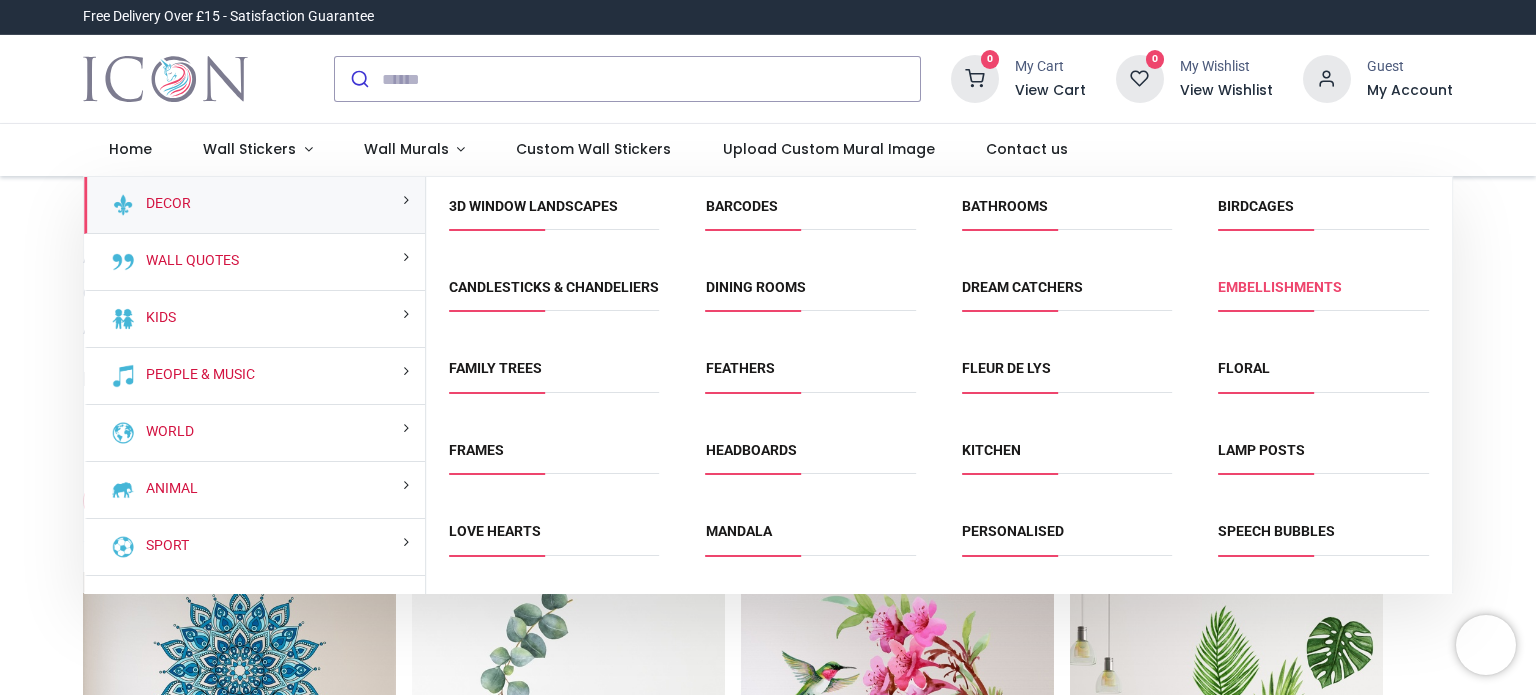 click on "Embellishments" at bounding box center [1280, 287] 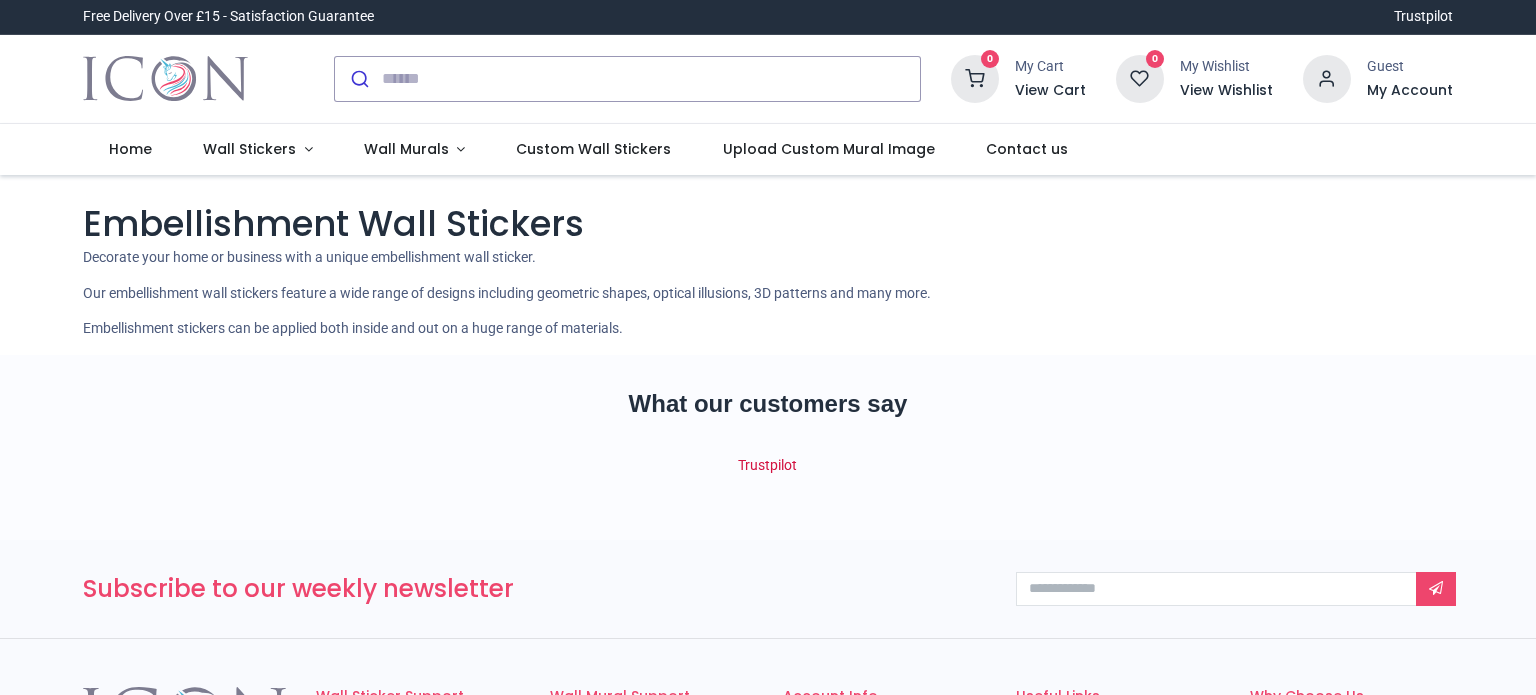 scroll, scrollTop: 0, scrollLeft: 0, axis: both 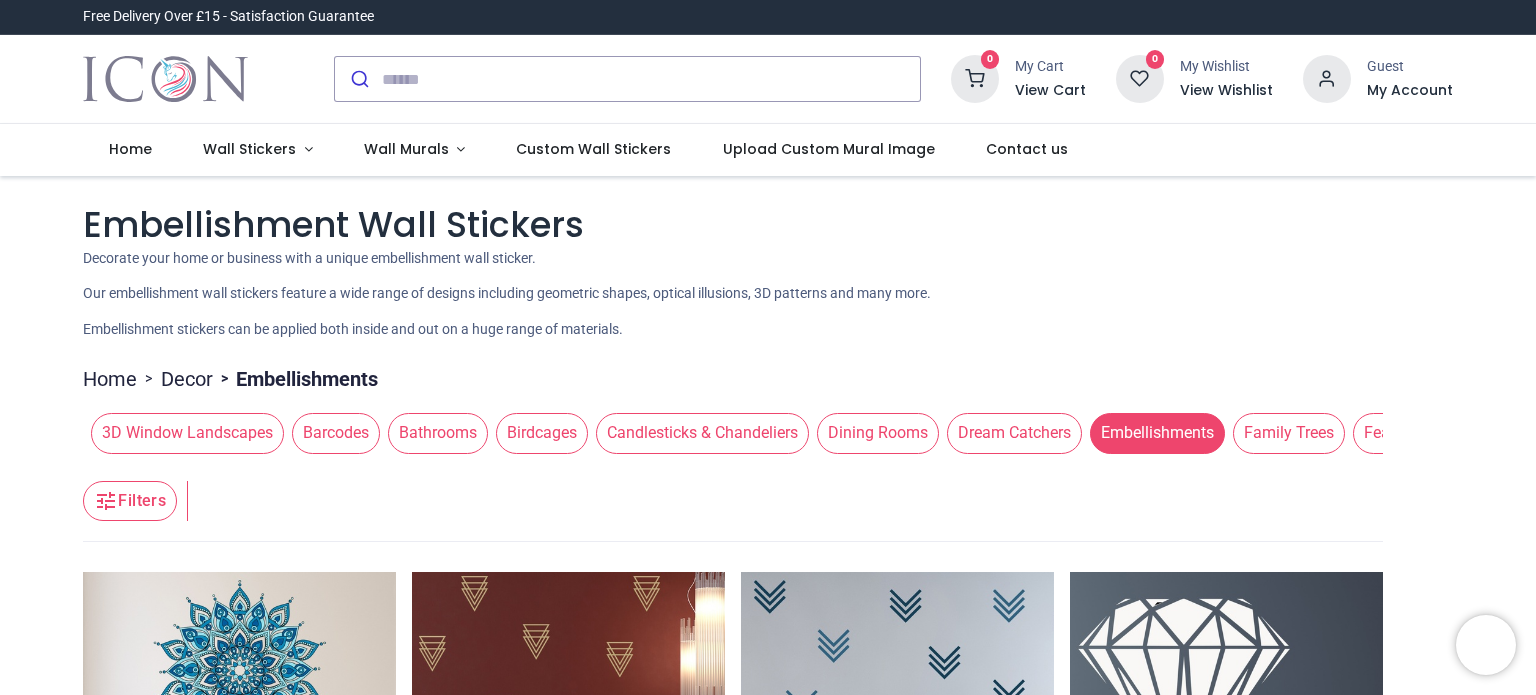 click on "Birdcages" at bounding box center (542, 433) 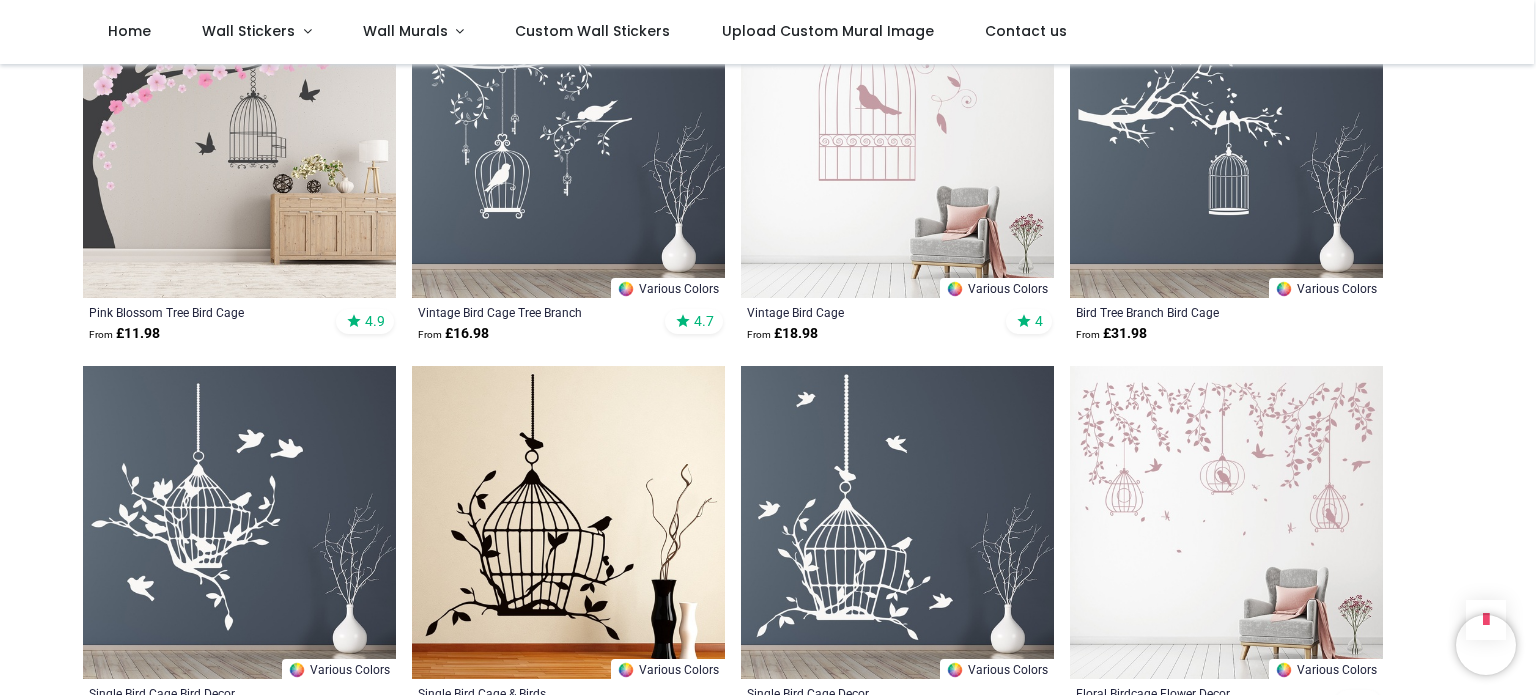scroll, scrollTop: 0, scrollLeft: 0, axis: both 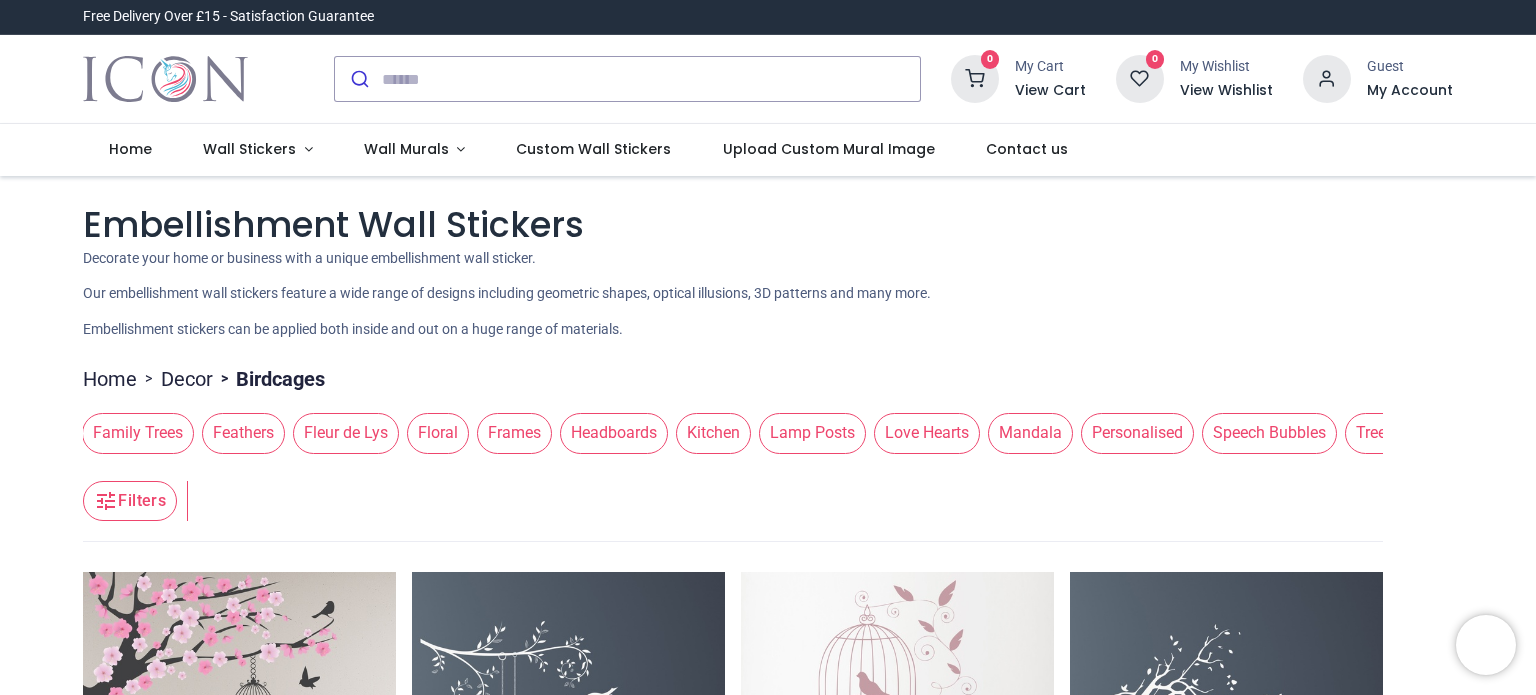 click on "Mandala" at bounding box center (1030, 433) 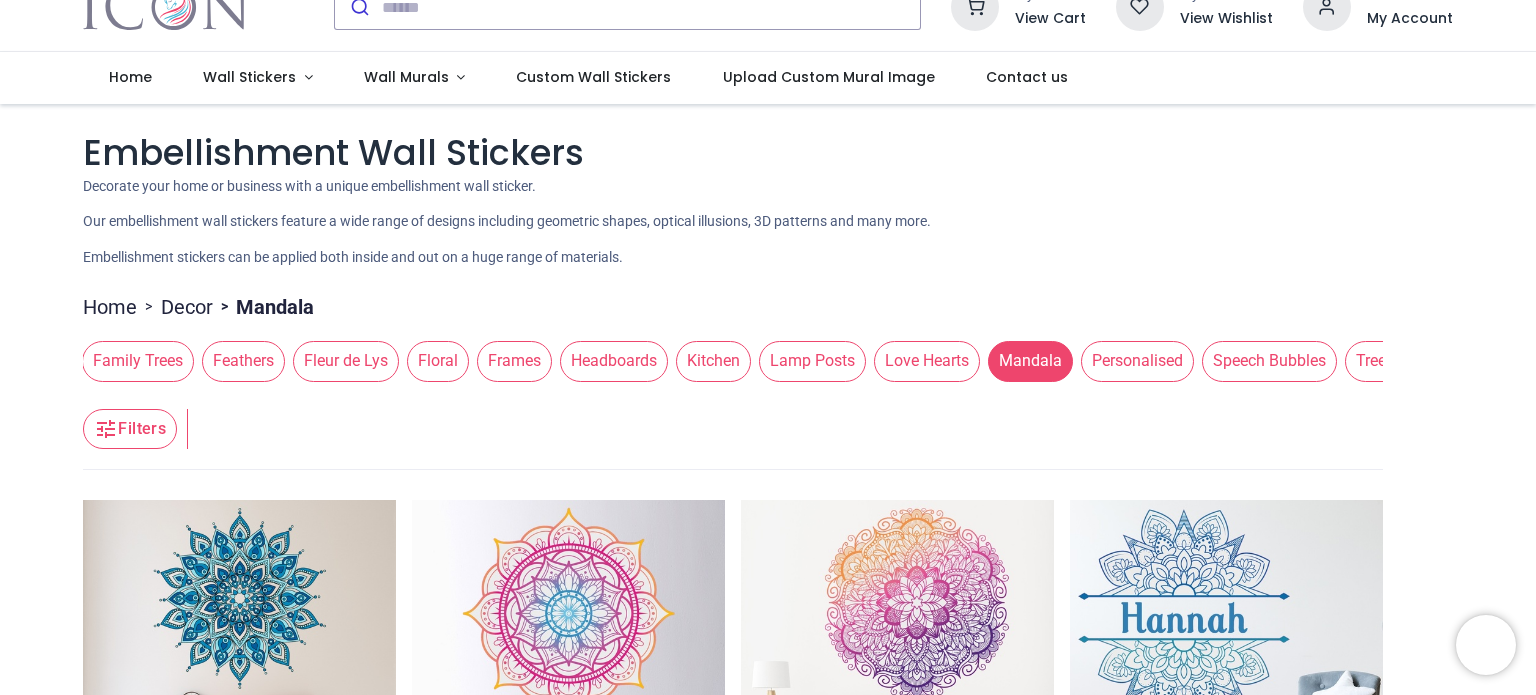 scroll, scrollTop: 0, scrollLeft: 0, axis: both 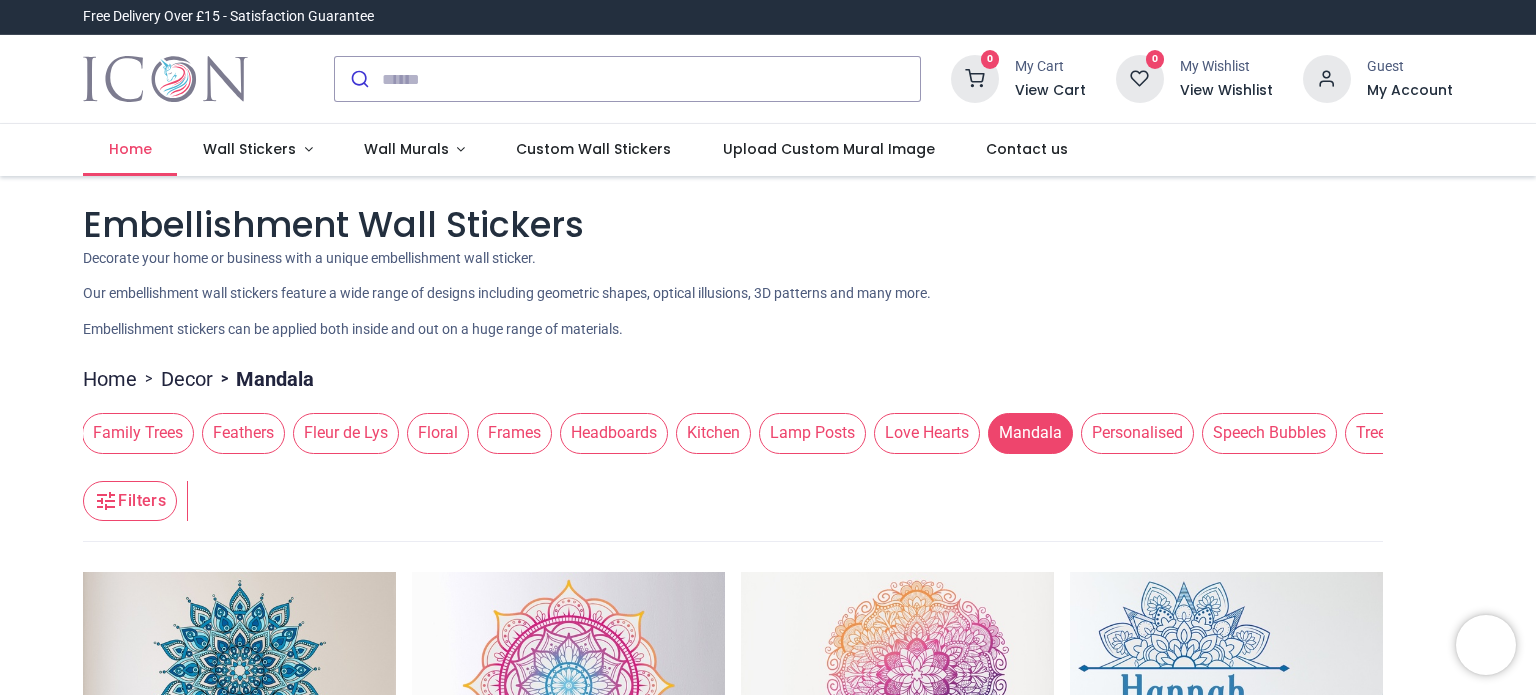 click on "Home" at bounding box center (130, 149) 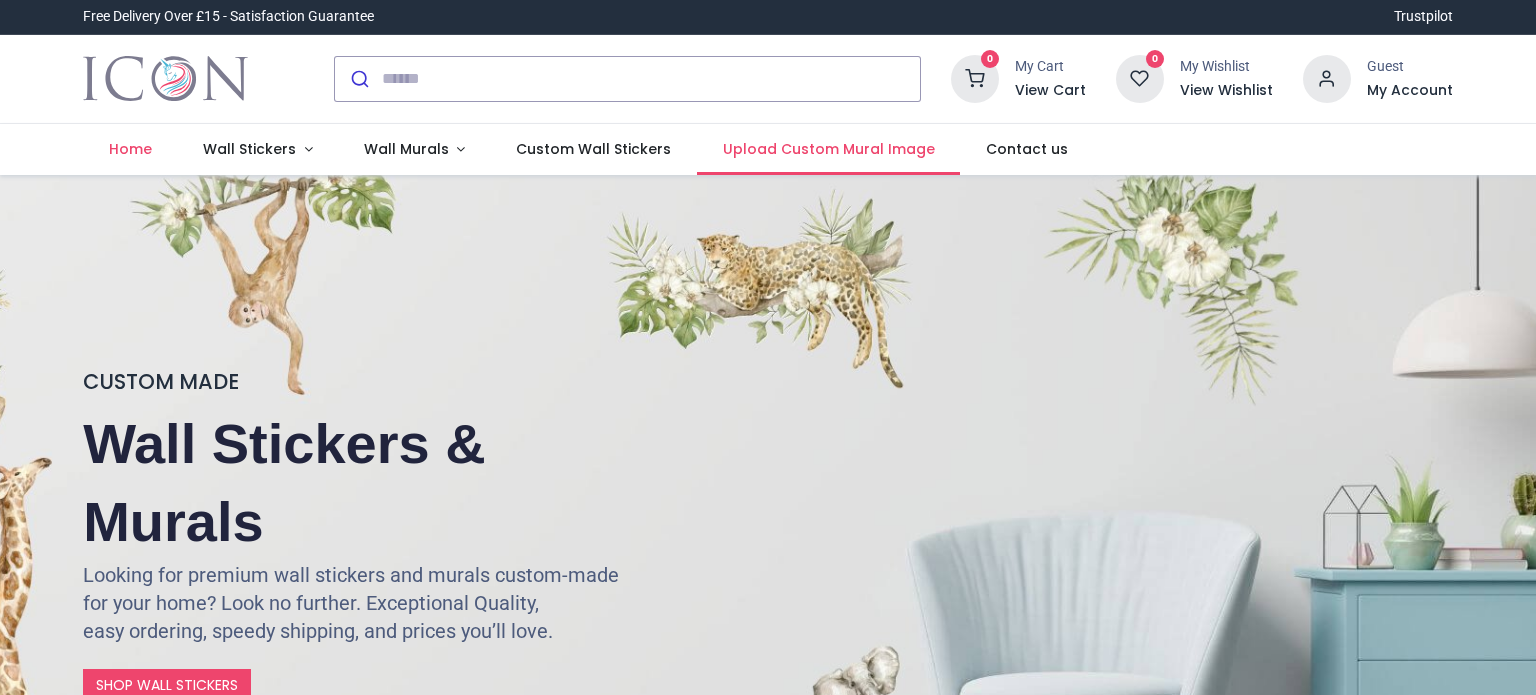 scroll, scrollTop: 0, scrollLeft: 0, axis: both 